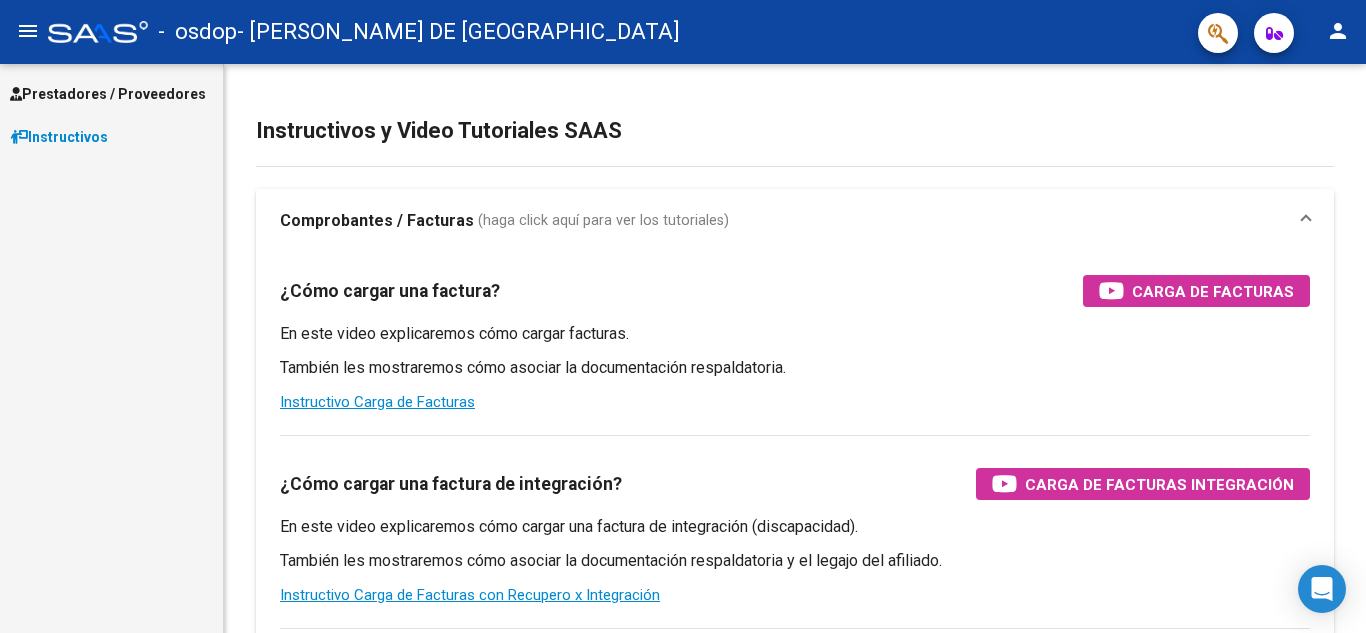 scroll, scrollTop: 0, scrollLeft: 0, axis: both 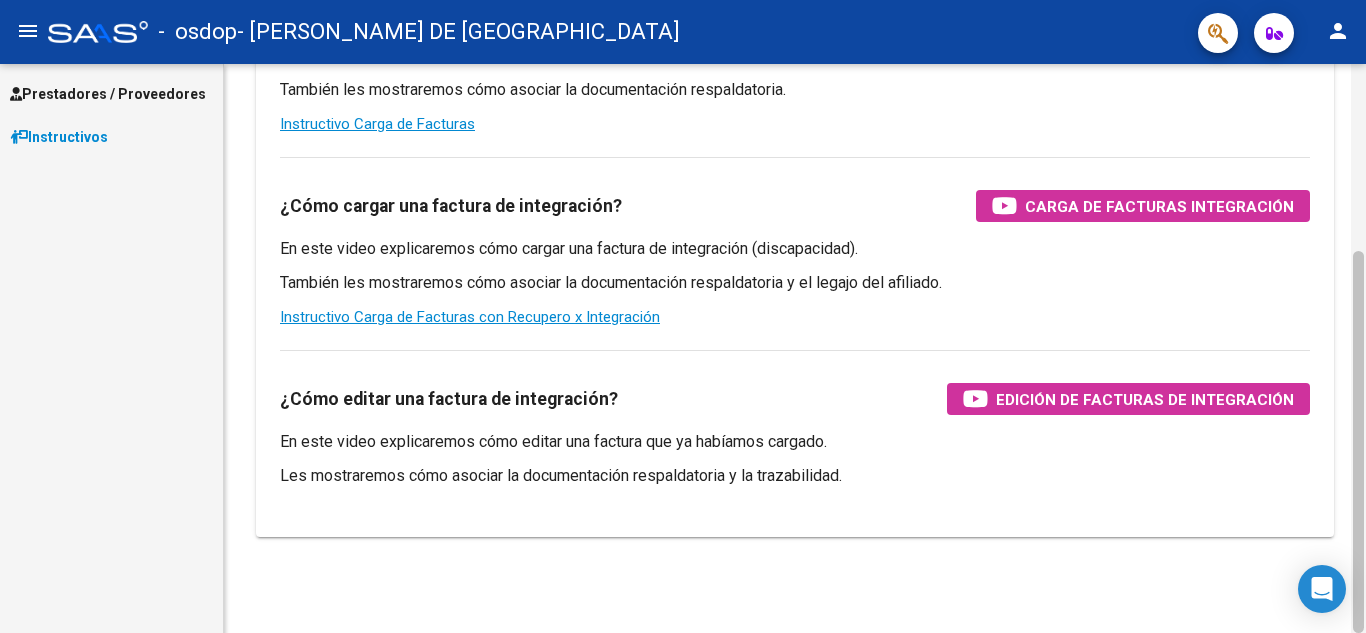 drag, startPoint x: 1365, startPoint y: 210, endPoint x: 1364, endPoint y: 364, distance: 154.00325 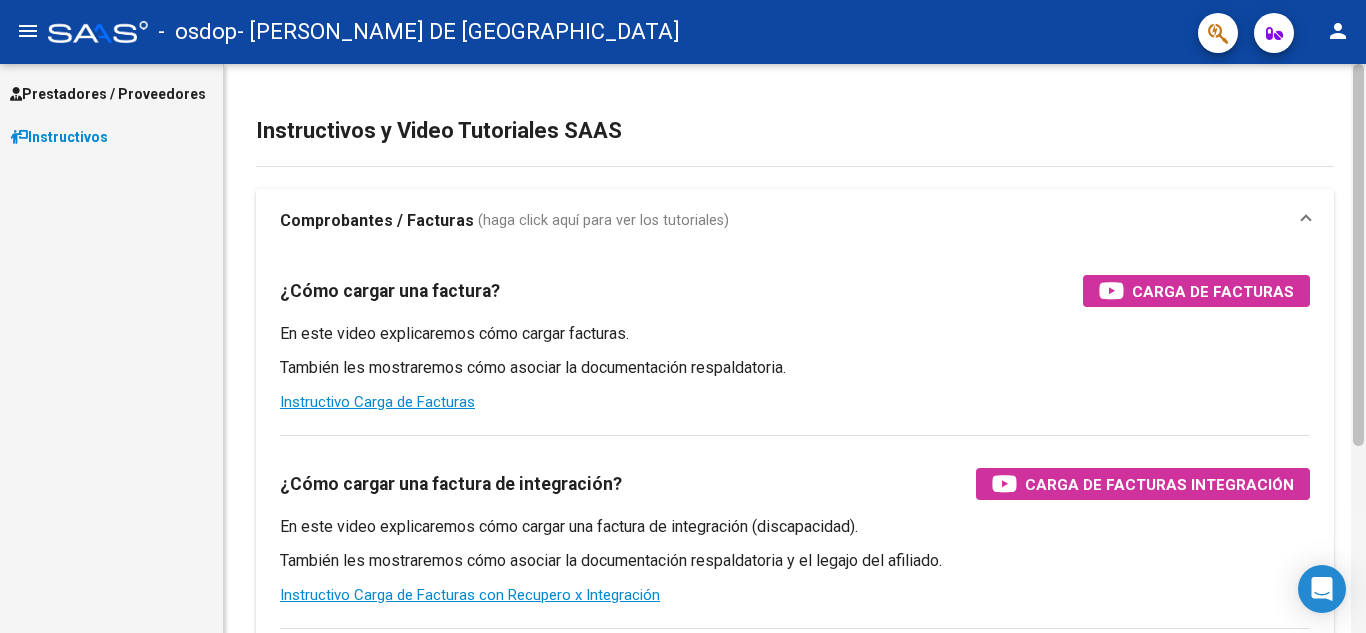 click 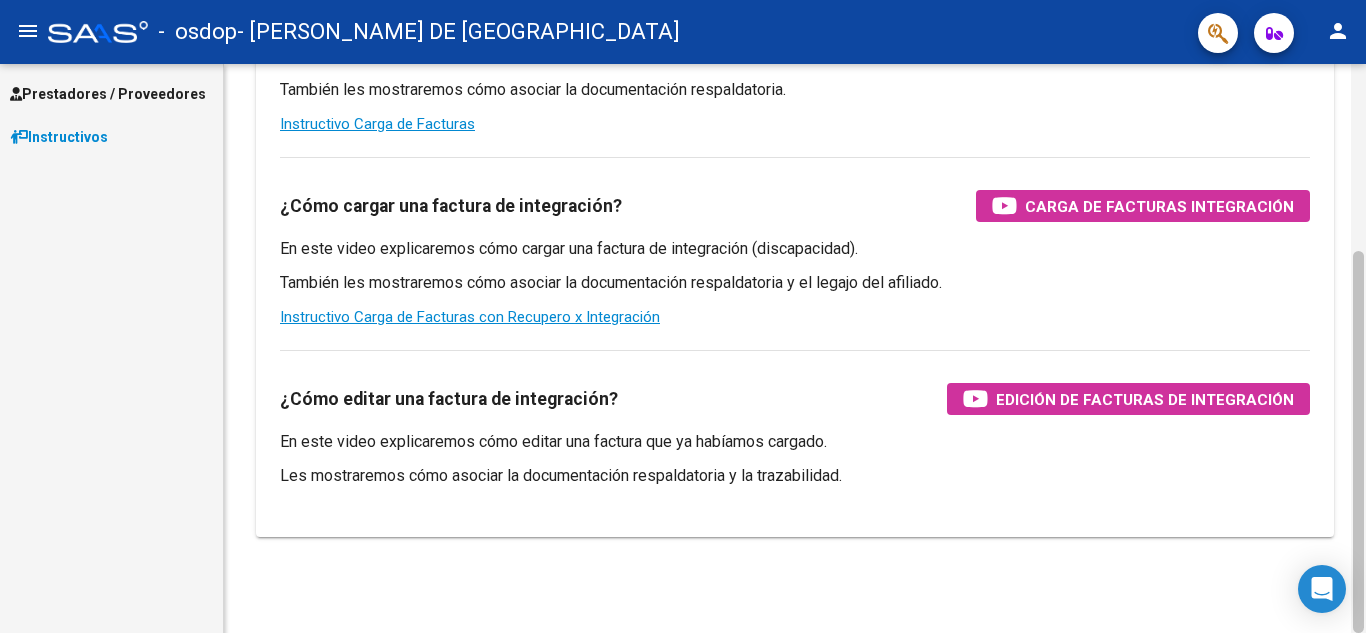 drag, startPoint x: 1365, startPoint y: 200, endPoint x: 1365, endPoint y: 164, distance: 36 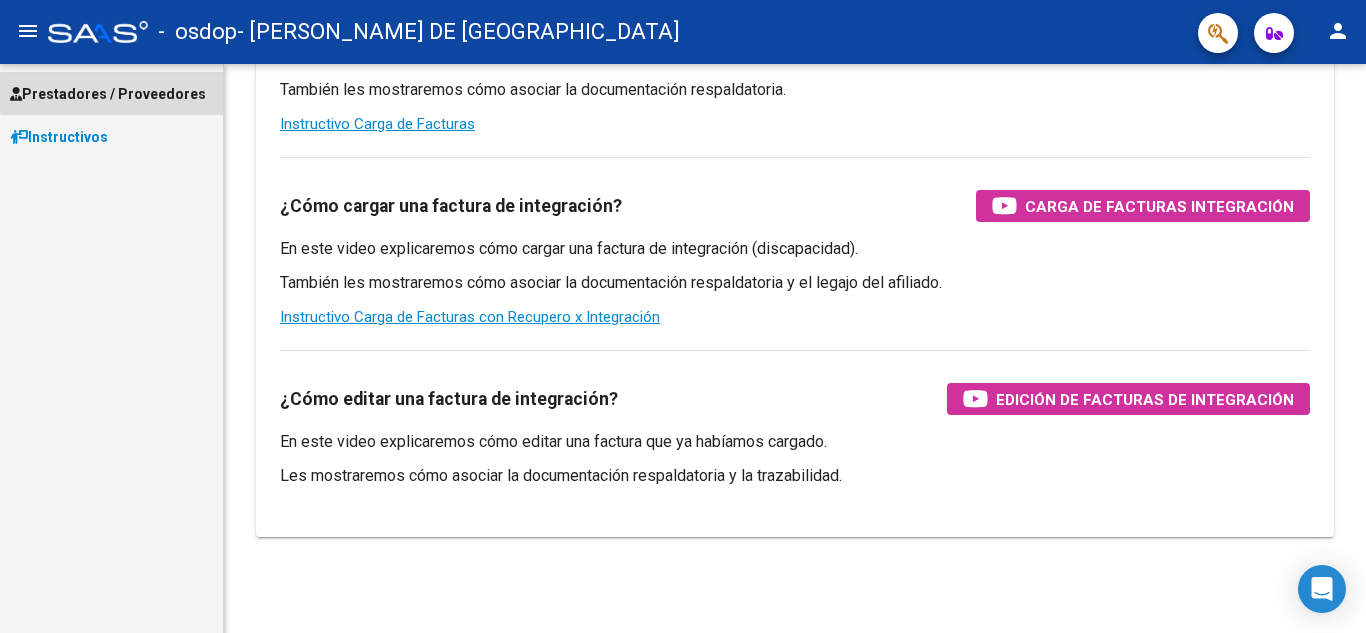 click on "Prestadores / Proveedores" at bounding box center [108, 94] 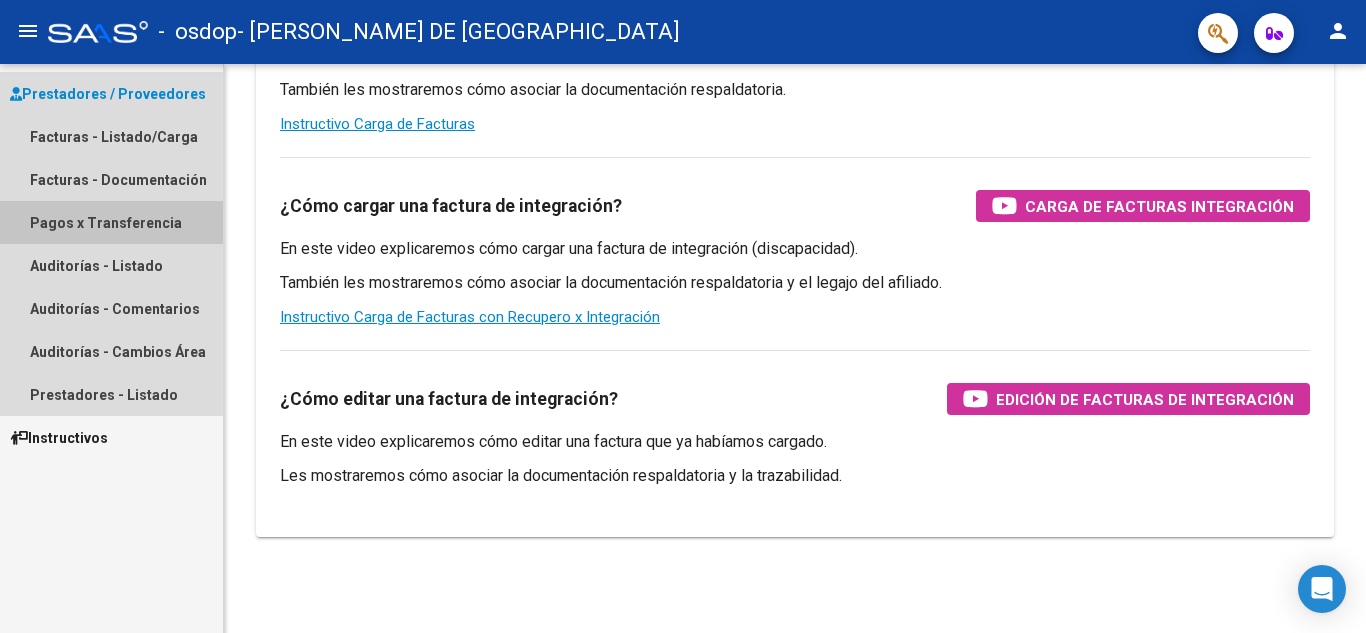 click on "Pagos x Transferencia" at bounding box center [111, 222] 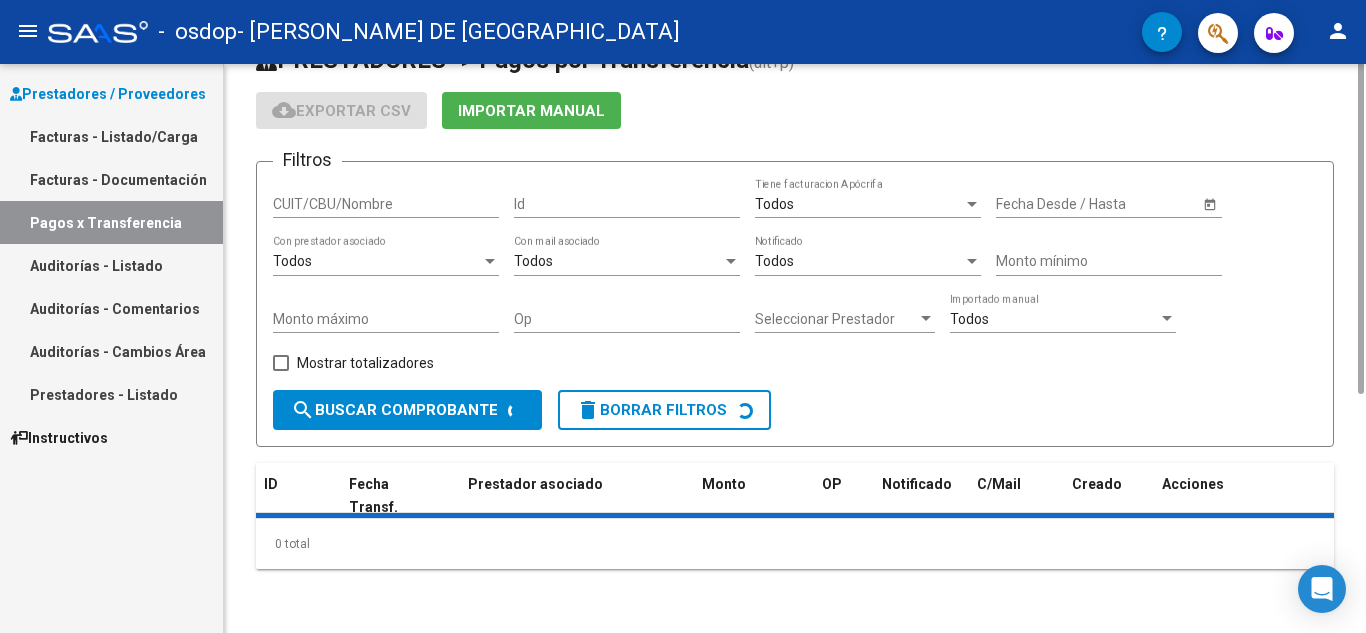 scroll, scrollTop: 0, scrollLeft: 0, axis: both 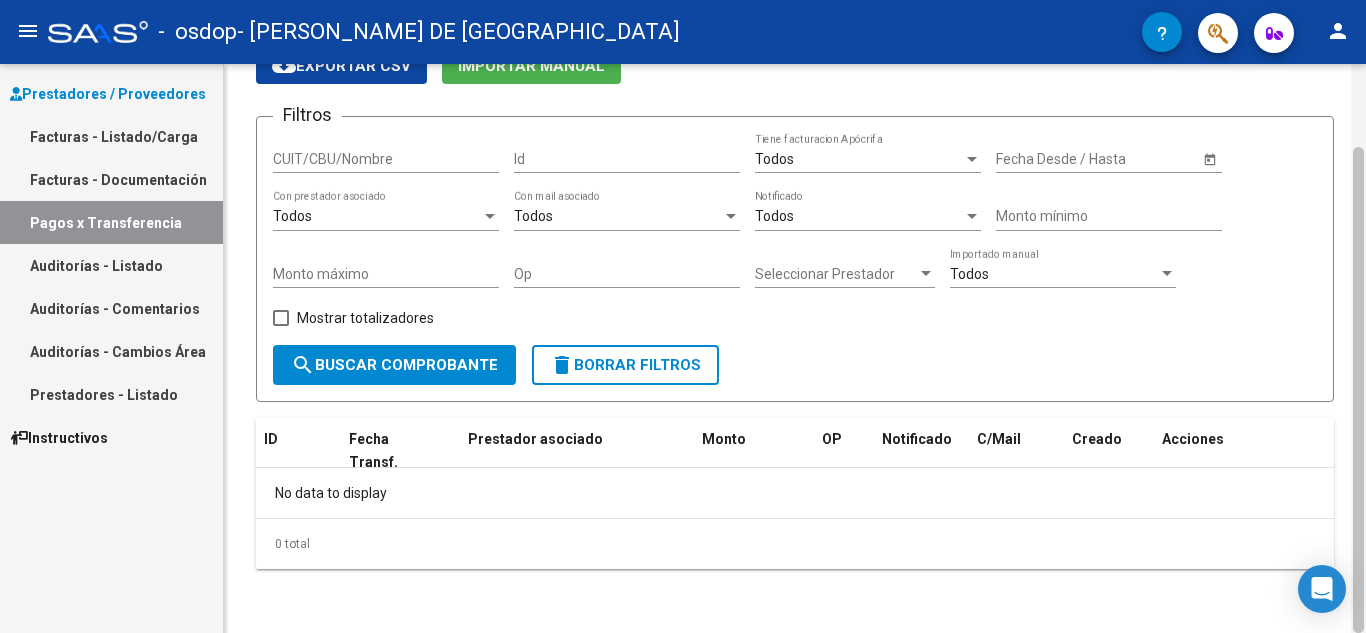 drag, startPoint x: 1365, startPoint y: 205, endPoint x: 1365, endPoint y: 223, distance: 18 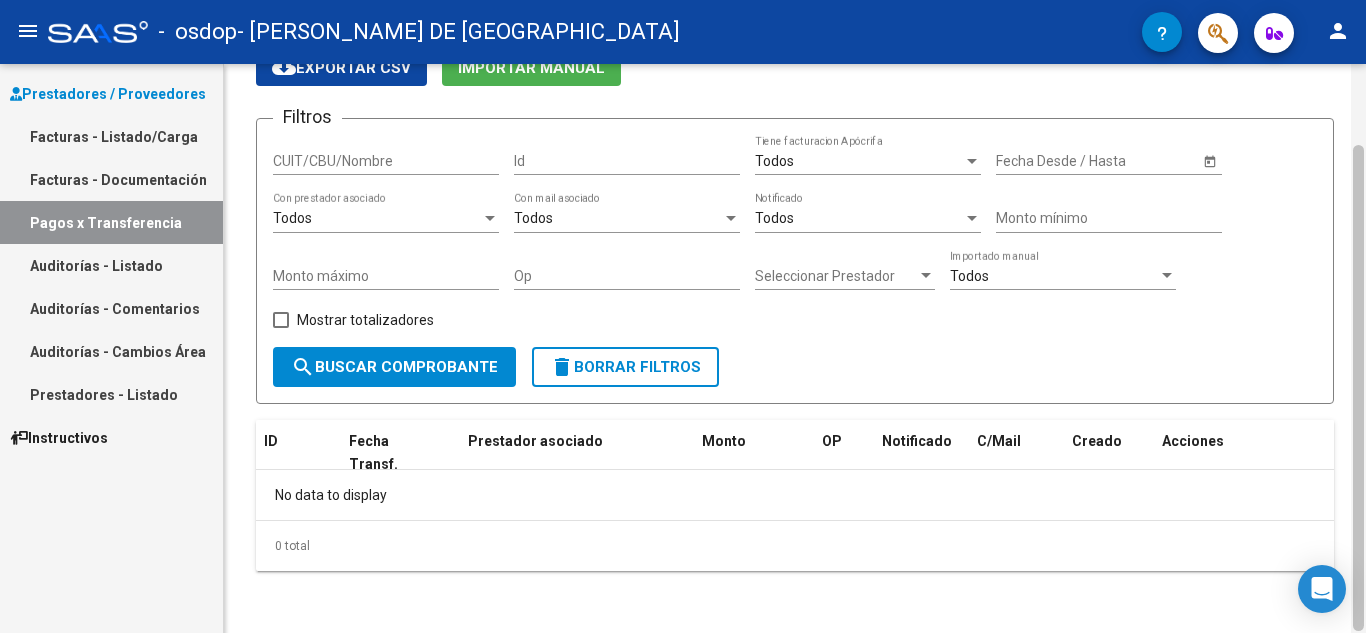 scroll, scrollTop: 97, scrollLeft: 0, axis: vertical 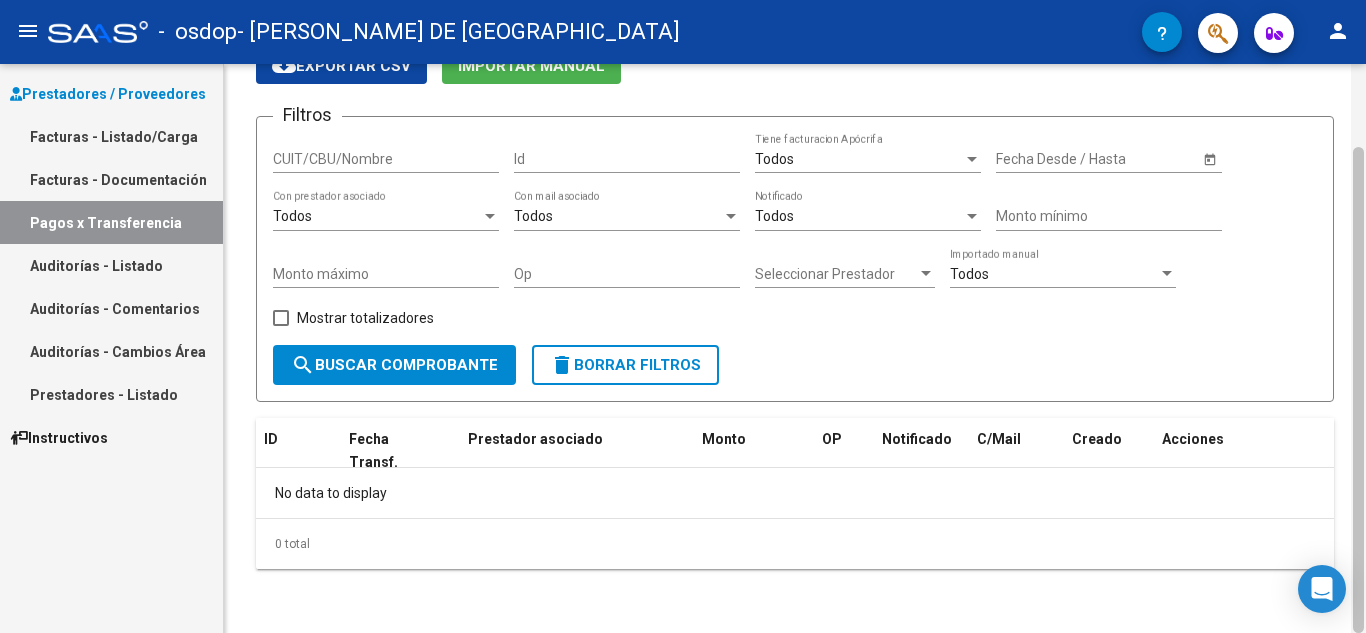 click 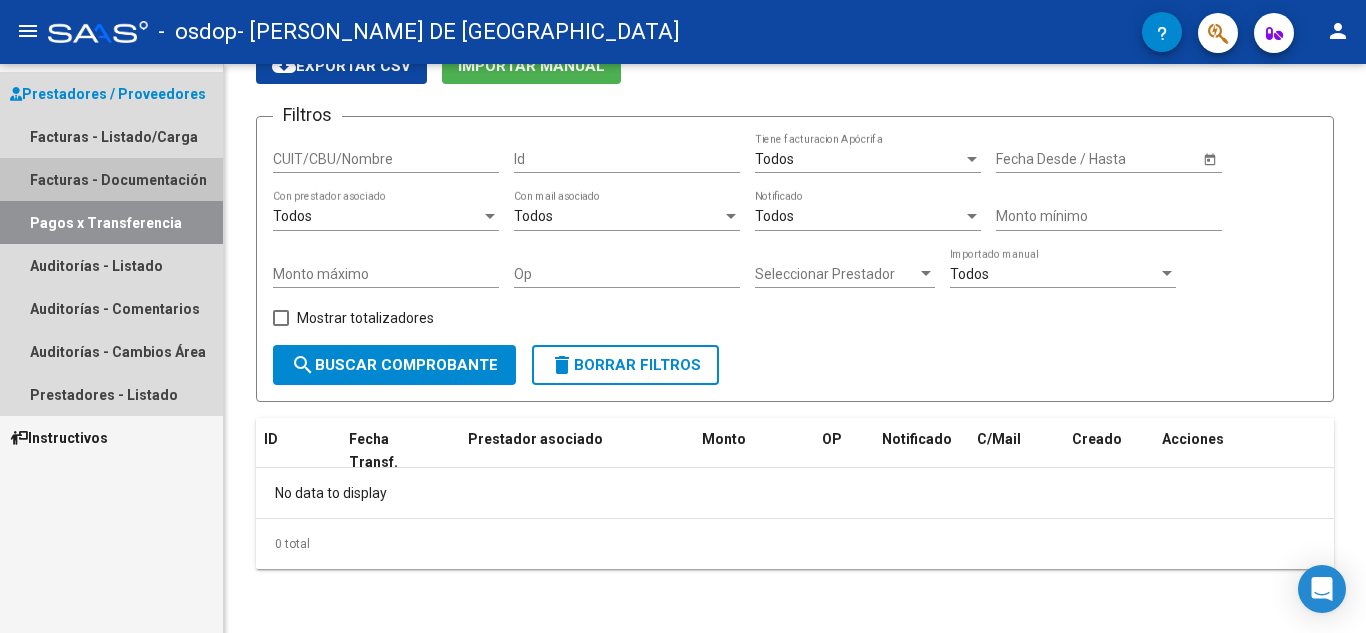 click on "Facturas - Documentación" at bounding box center [111, 179] 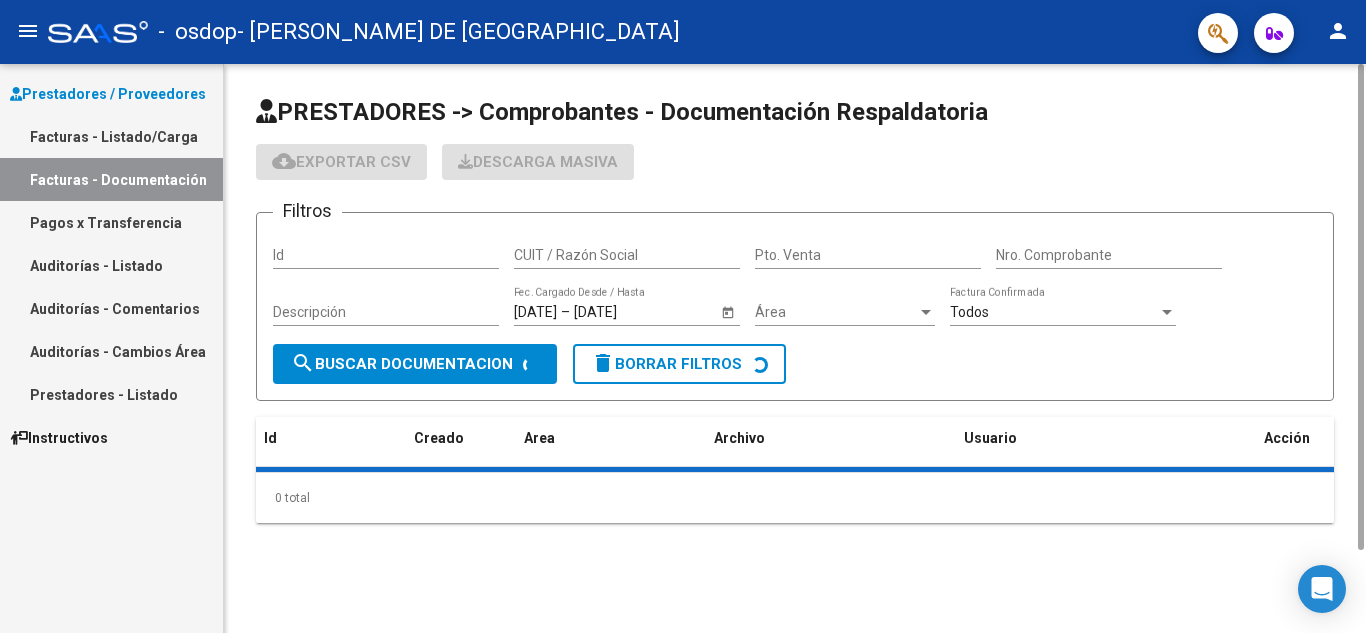 scroll, scrollTop: 0, scrollLeft: 0, axis: both 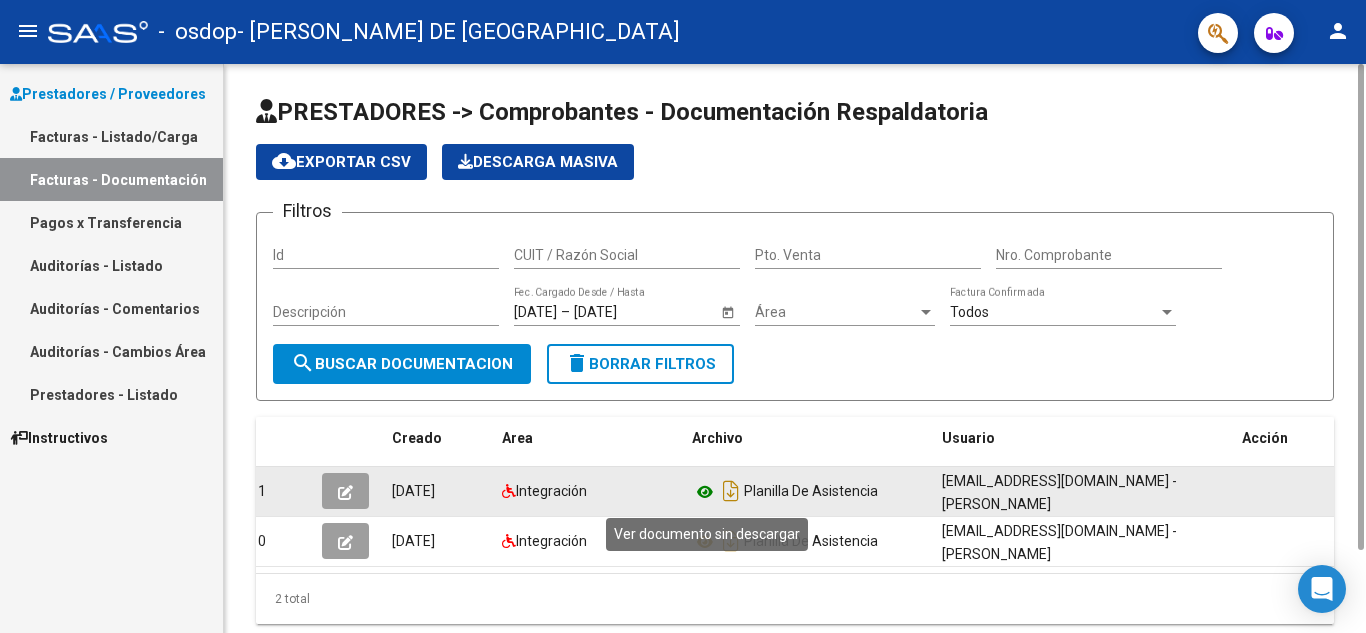 click 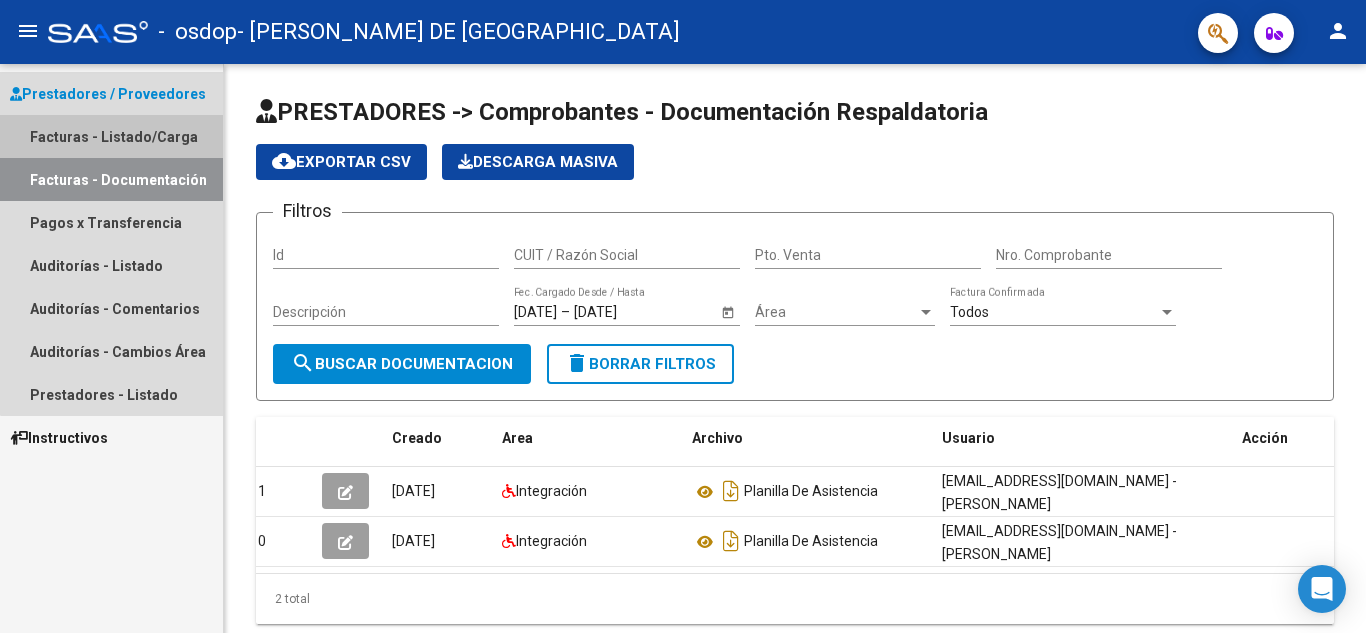 click on "Facturas - Listado/Carga" at bounding box center (111, 136) 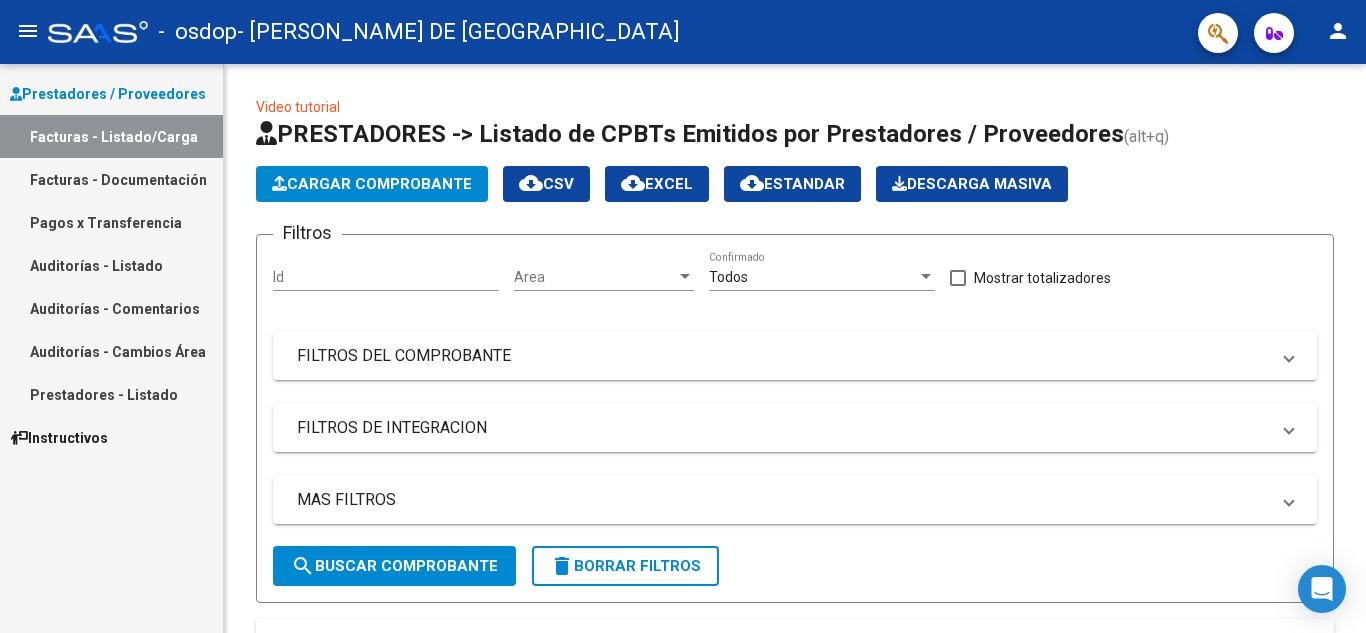 scroll, scrollTop: 569, scrollLeft: 0, axis: vertical 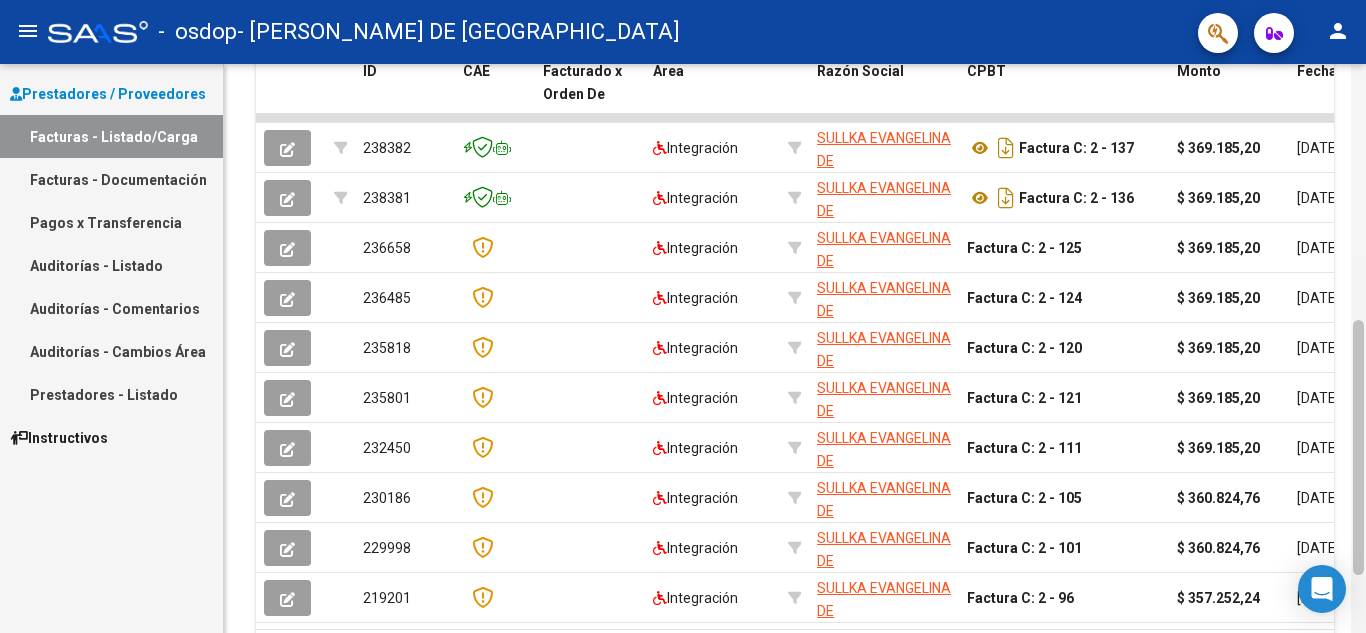 drag, startPoint x: 1365, startPoint y: 321, endPoint x: 1364, endPoint y: 426, distance: 105.00476 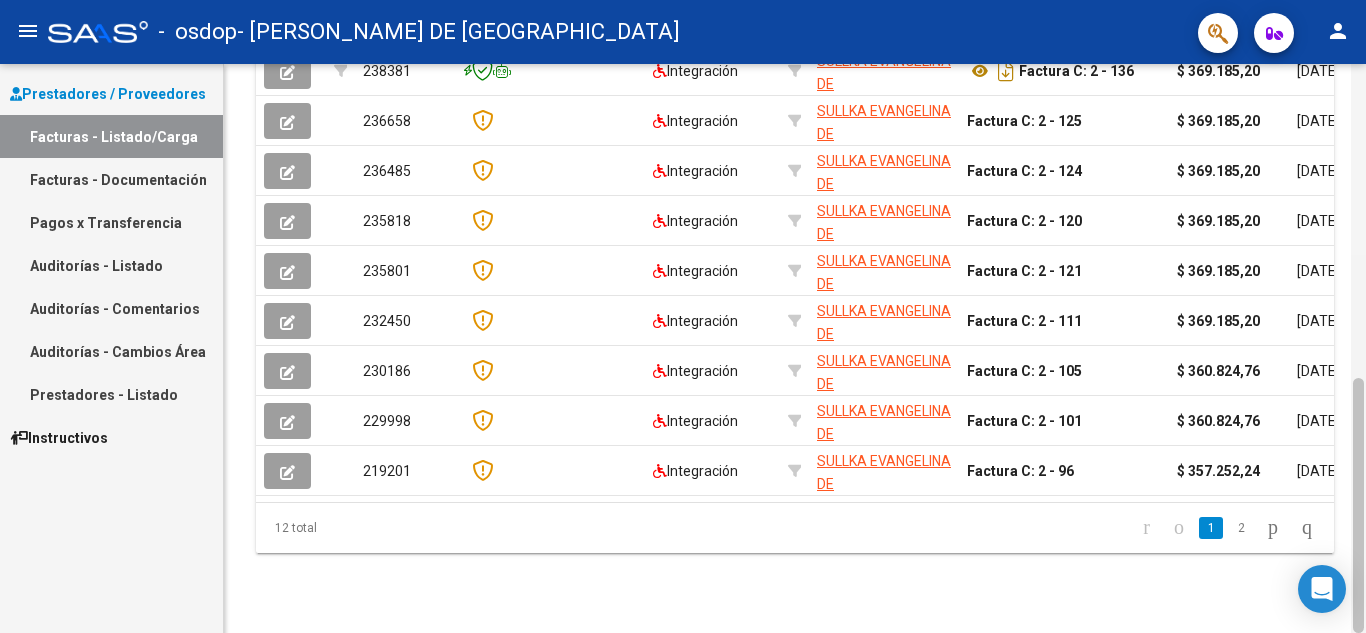 drag, startPoint x: 1364, startPoint y: 426, endPoint x: 1365, endPoint y: 340, distance: 86.00581 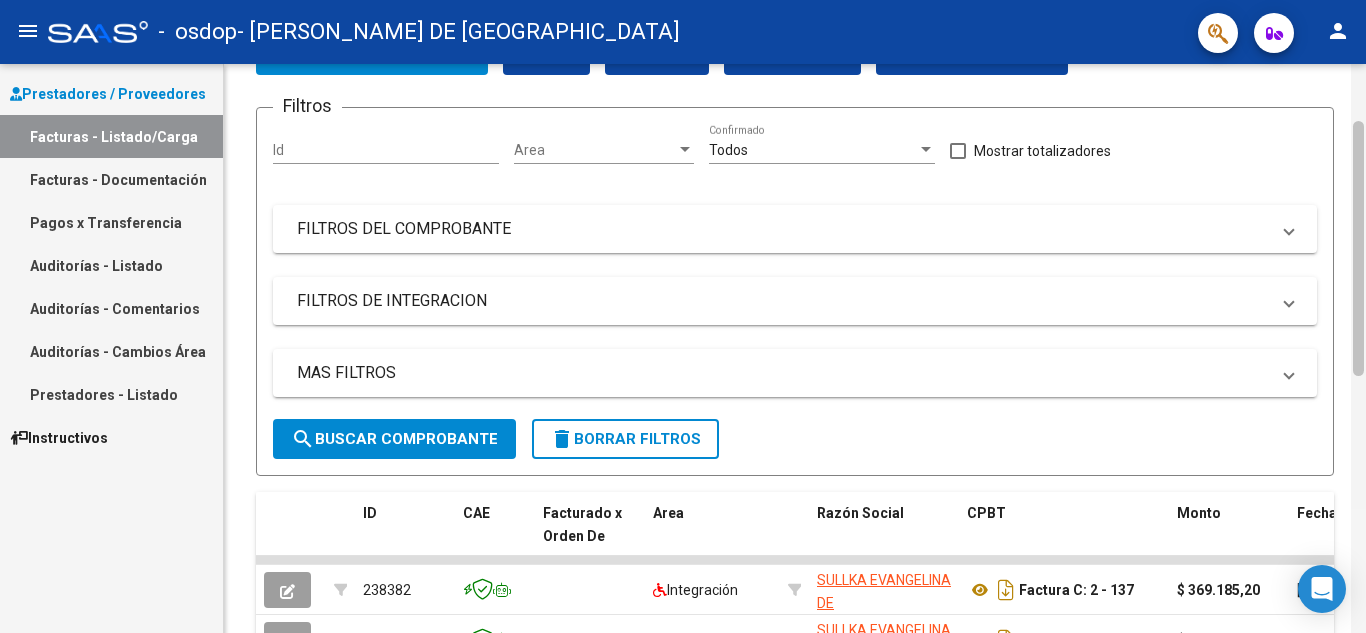 click 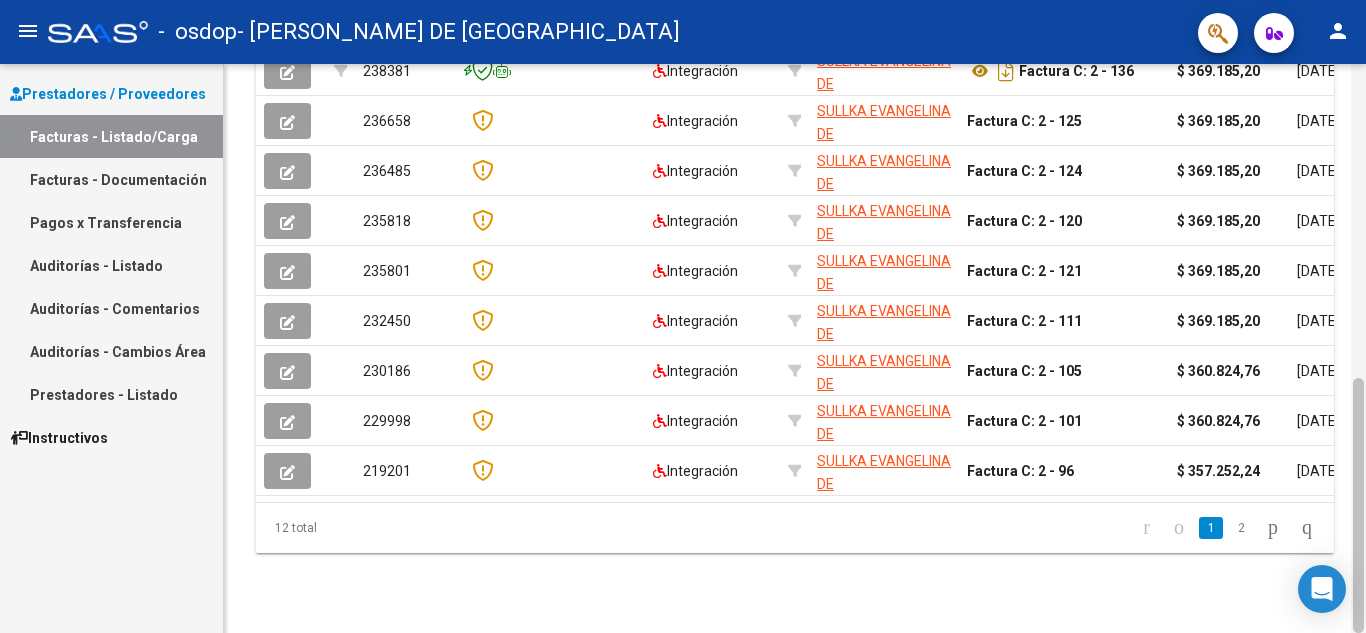 drag, startPoint x: 1365, startPoint y: 340, endPoint x: 1361, endPoint y: 399, distance: 59.135437 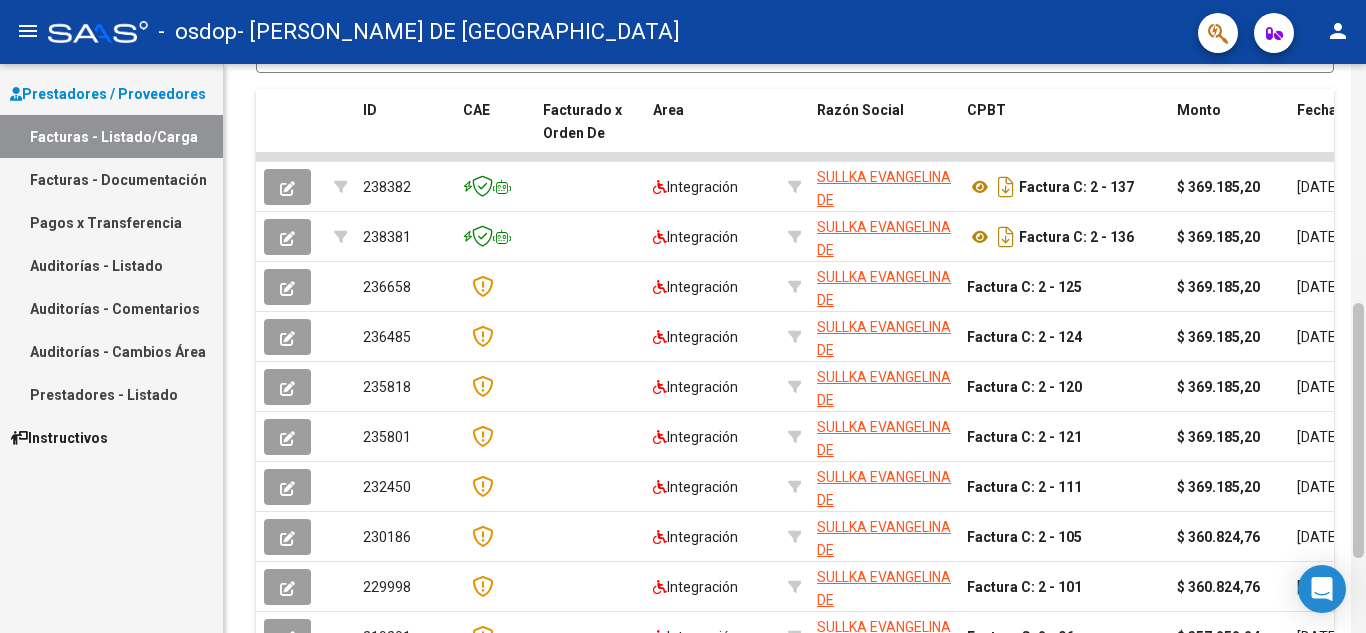 scroll, scrollTop: 485, scrollLeft: 0, axis: vertical 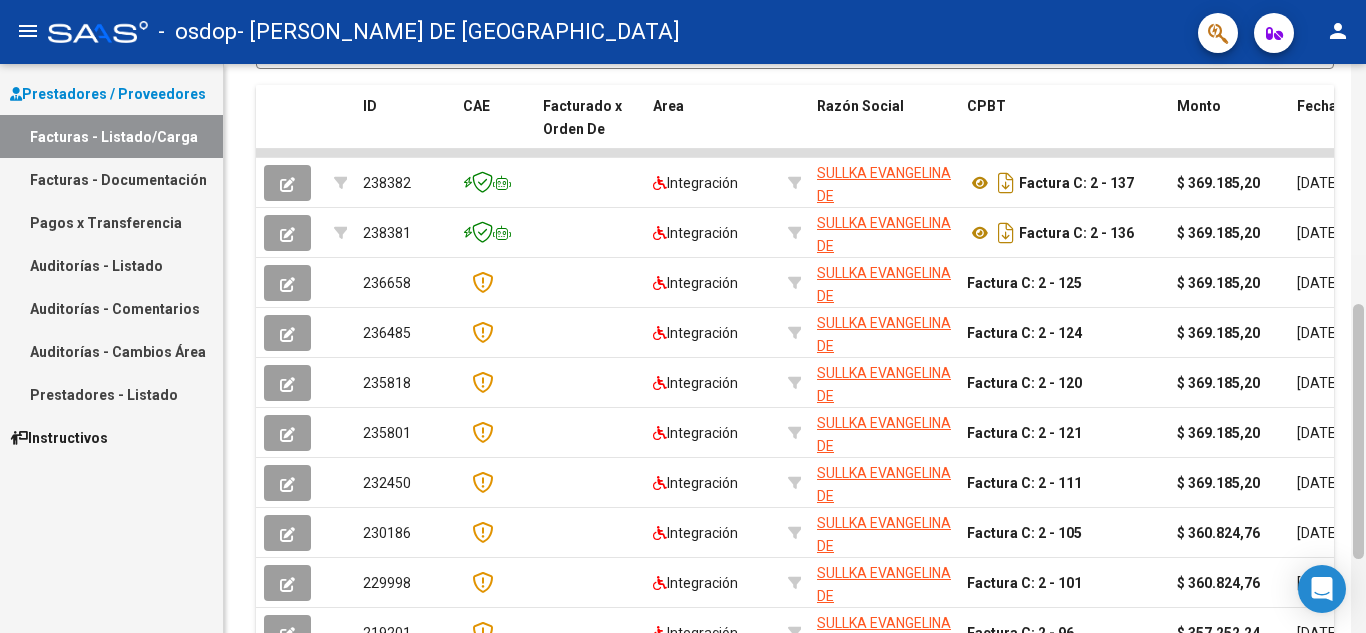 drag, startPoint x: 1361, startPoint y: 399, endPoint x: 1351, endPoint y: 325, distance: 74.672615 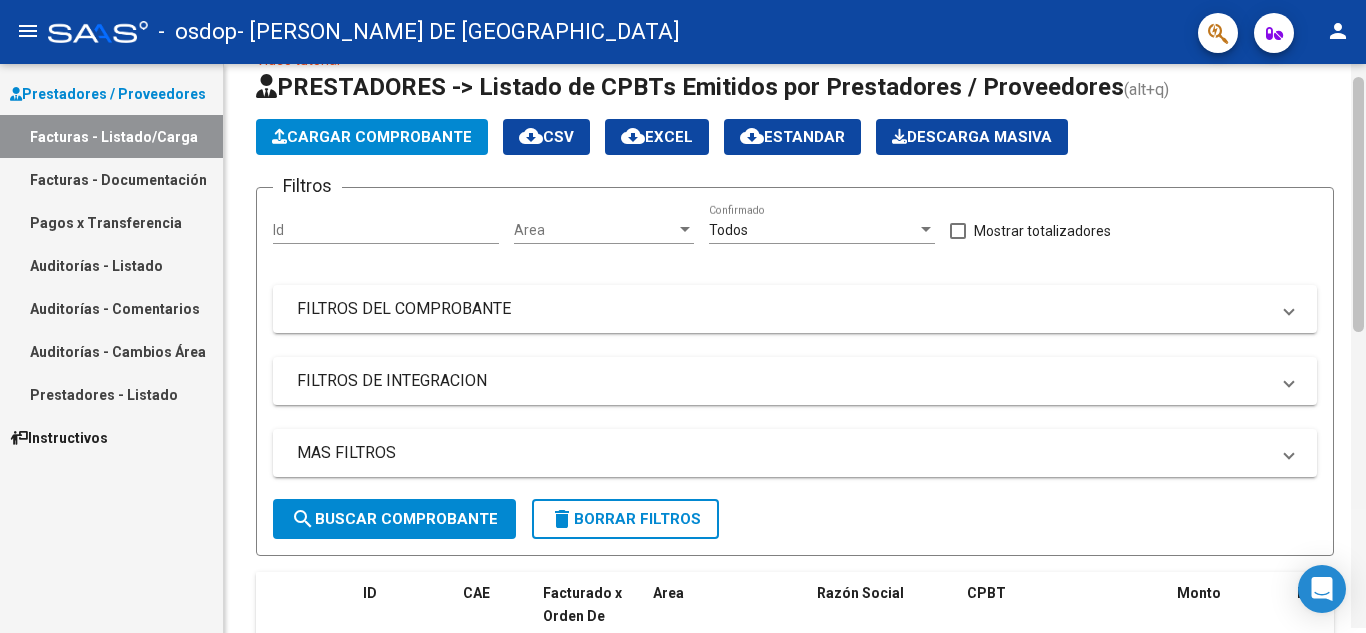 scroll, scrollTop: 0, scrollLeft: 0, axis: both 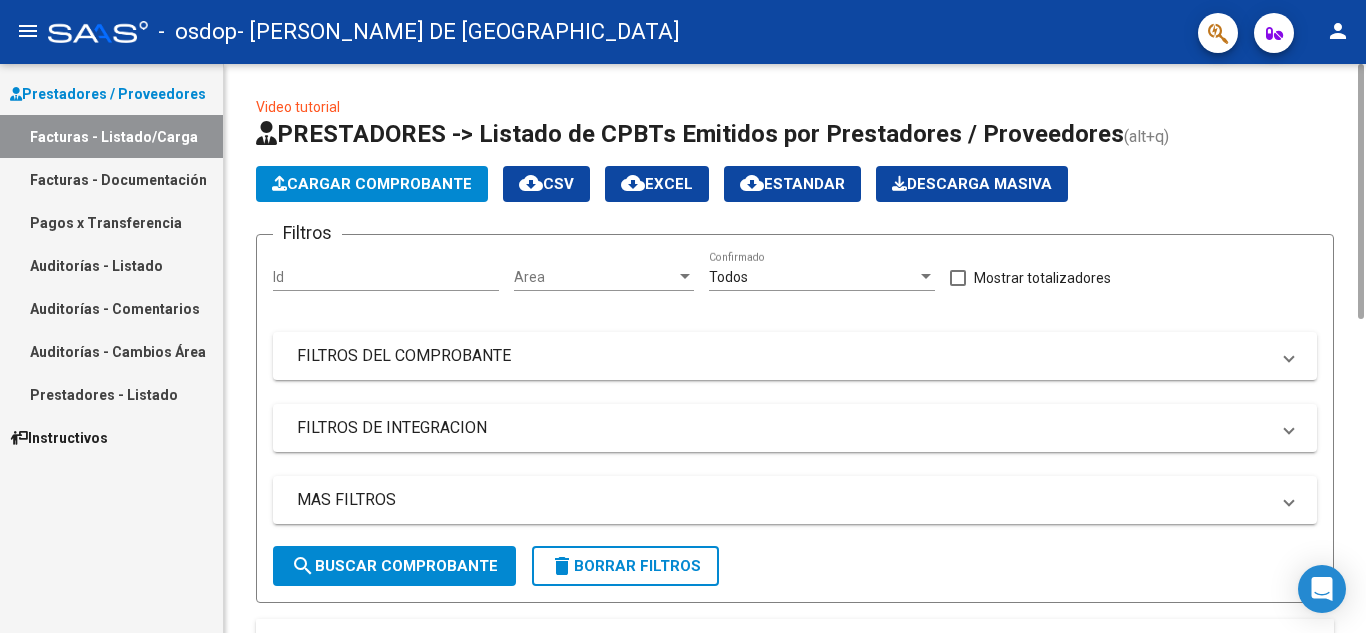 drag, startPoint x: 1360, startPoint y: 334, endPoint x: 1365, endPoint y: -87, distance: 421.0297 